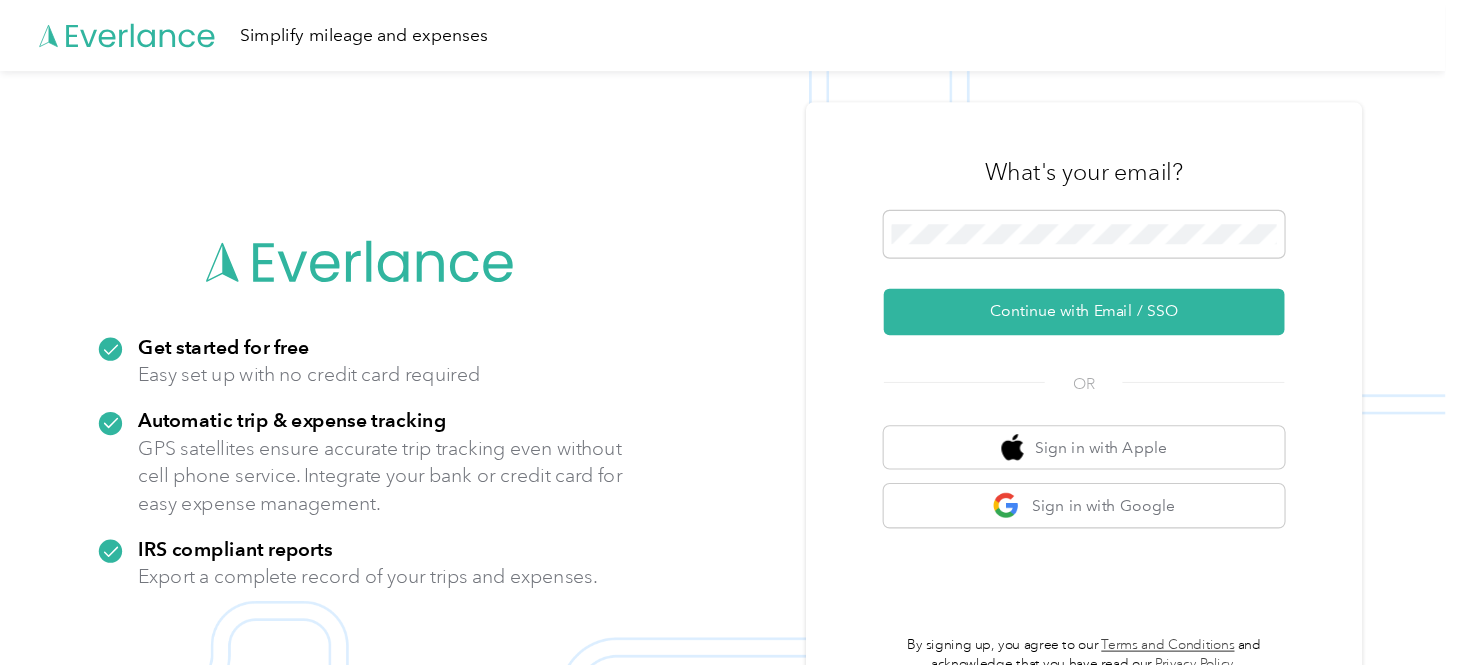 scroll, scrollTop: 0, scrollLeft: 0, axis: both 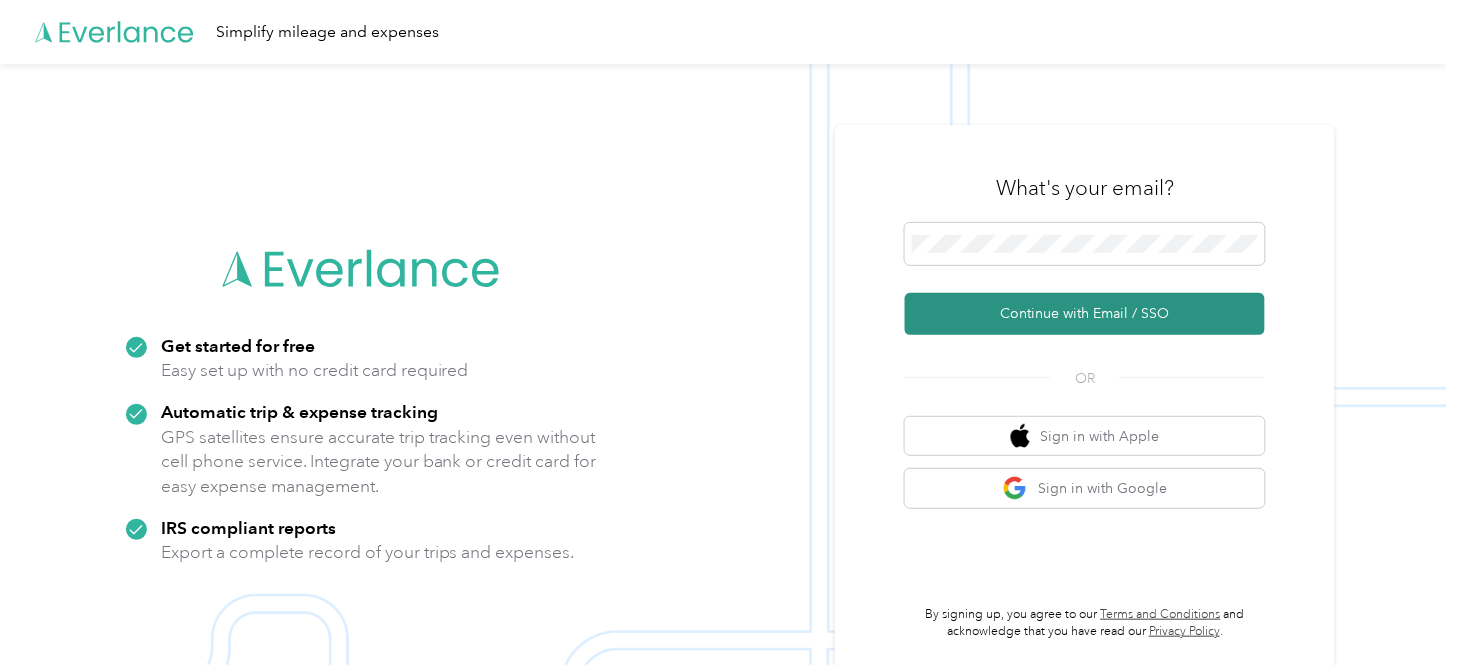 click on "Continue with Email / SSO" at bounding box center [1085, 314] 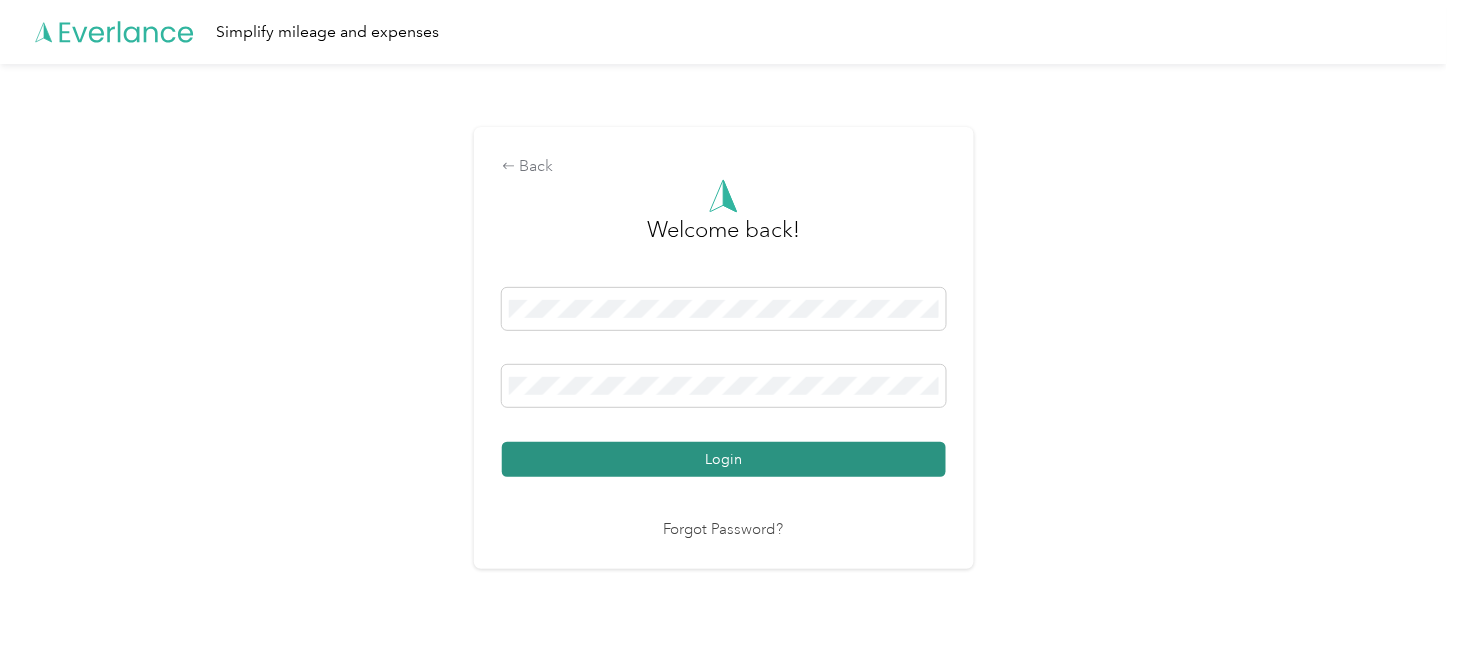 click on "Login" at bounding box center [724, 459] 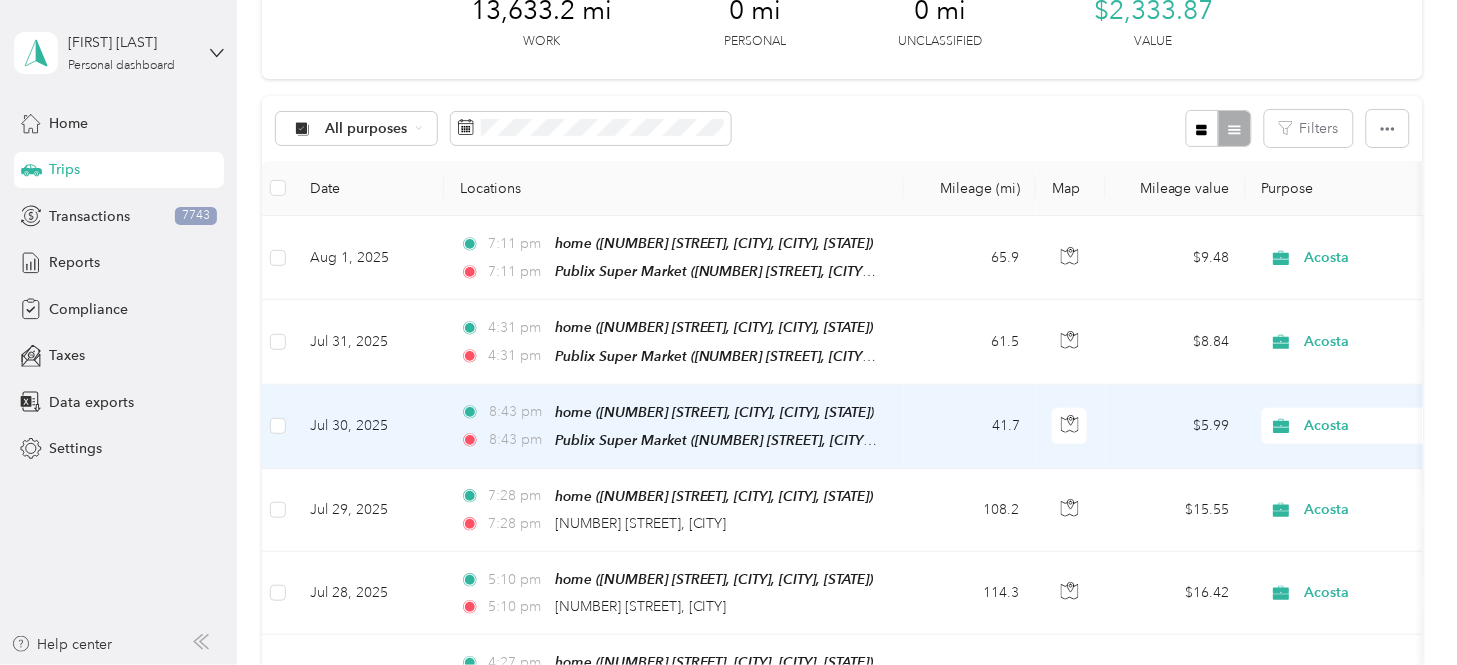 scroll, scrollTop: 0, scrollLeft: 0, axis: both 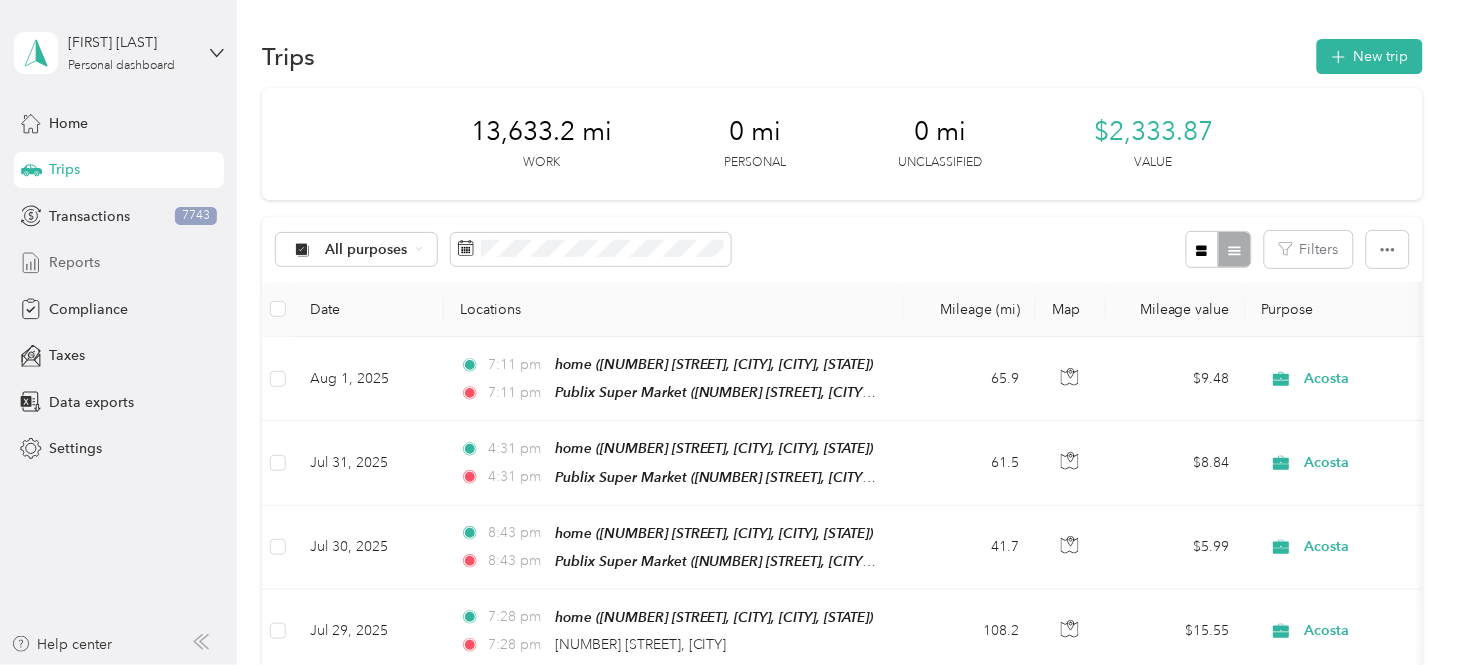 click on "Reports" at bounding box center (119, 263) 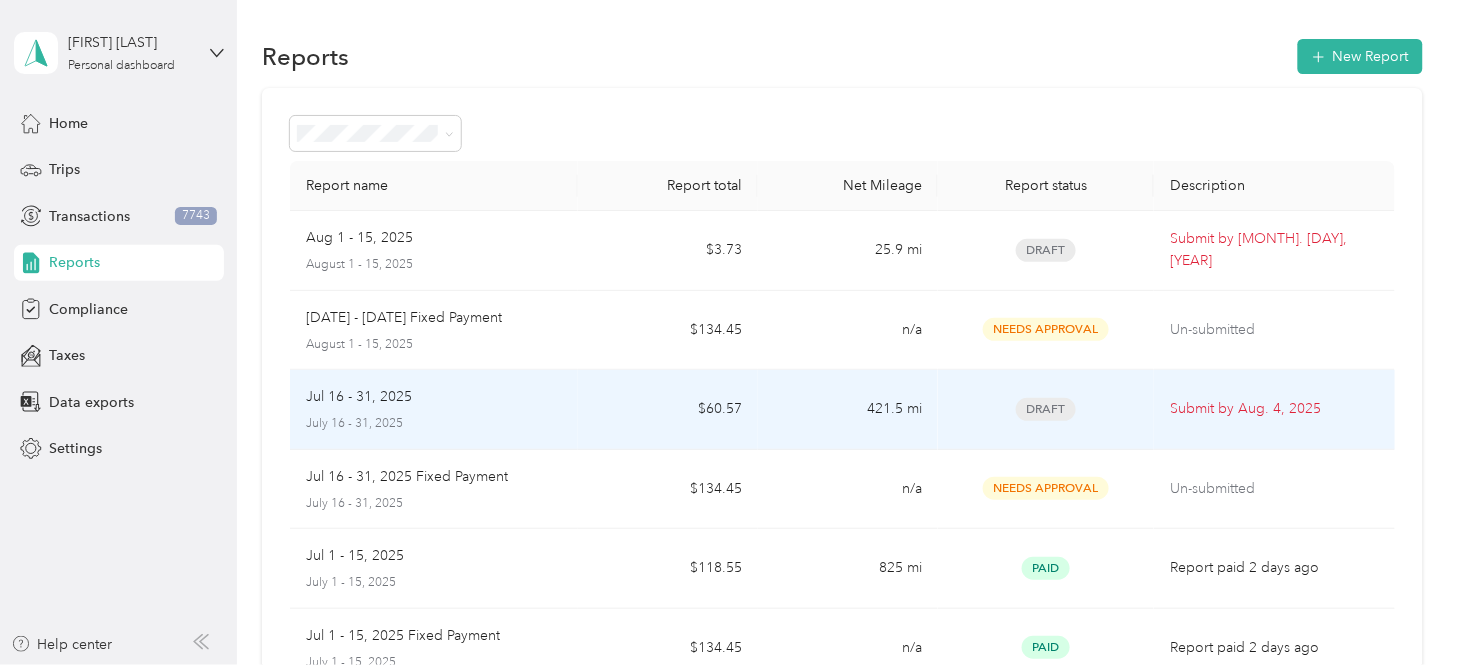 click on "$60.57" at bounding box center (668, 410) 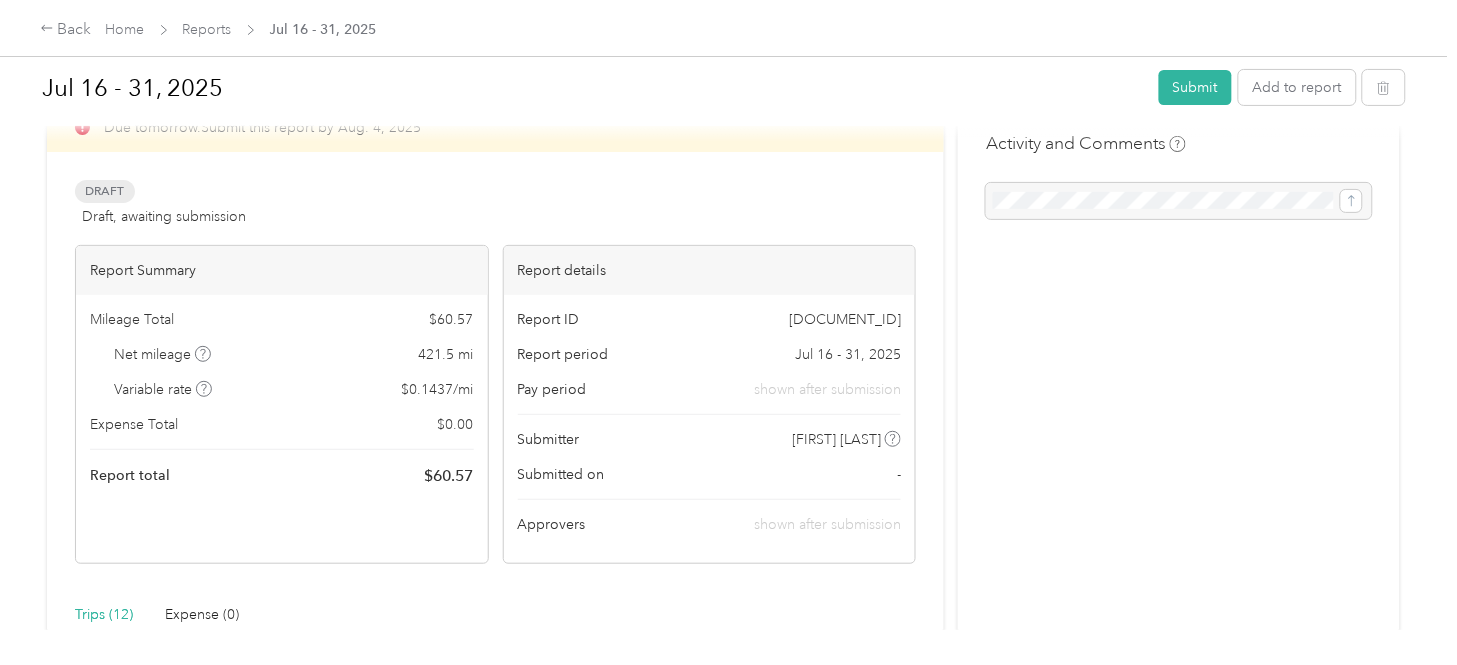 scroll, scrollTop: 0, scrollLeft: 0, axis: both 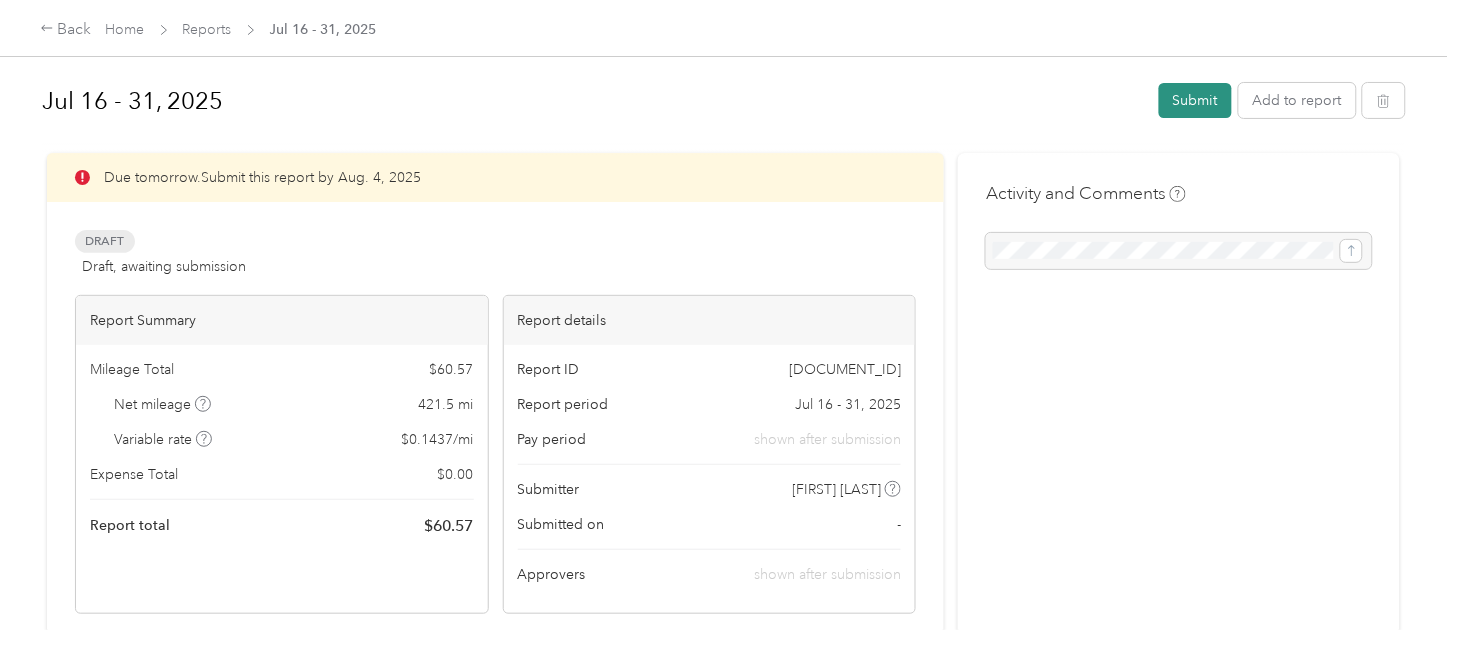 click on "Submit" at bounding box center (1195, 100) 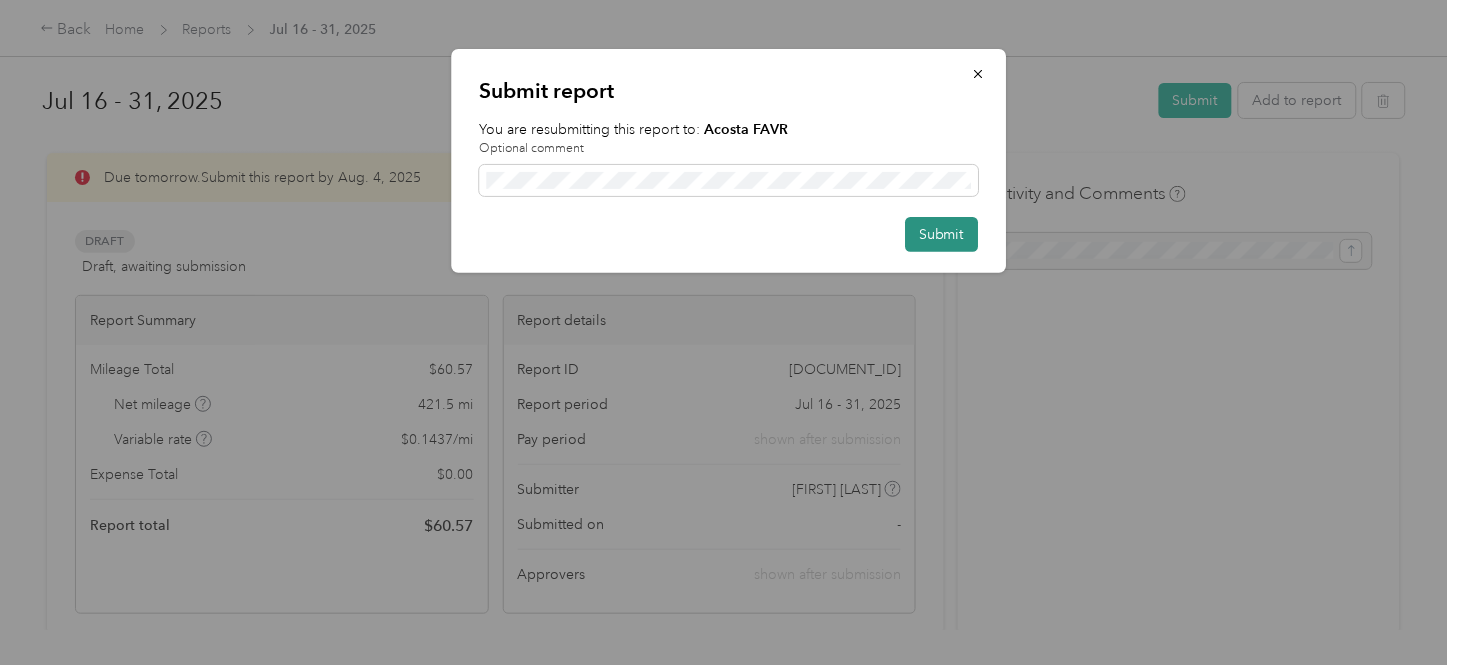 click on "Submit" at bounding box center [941, 234] 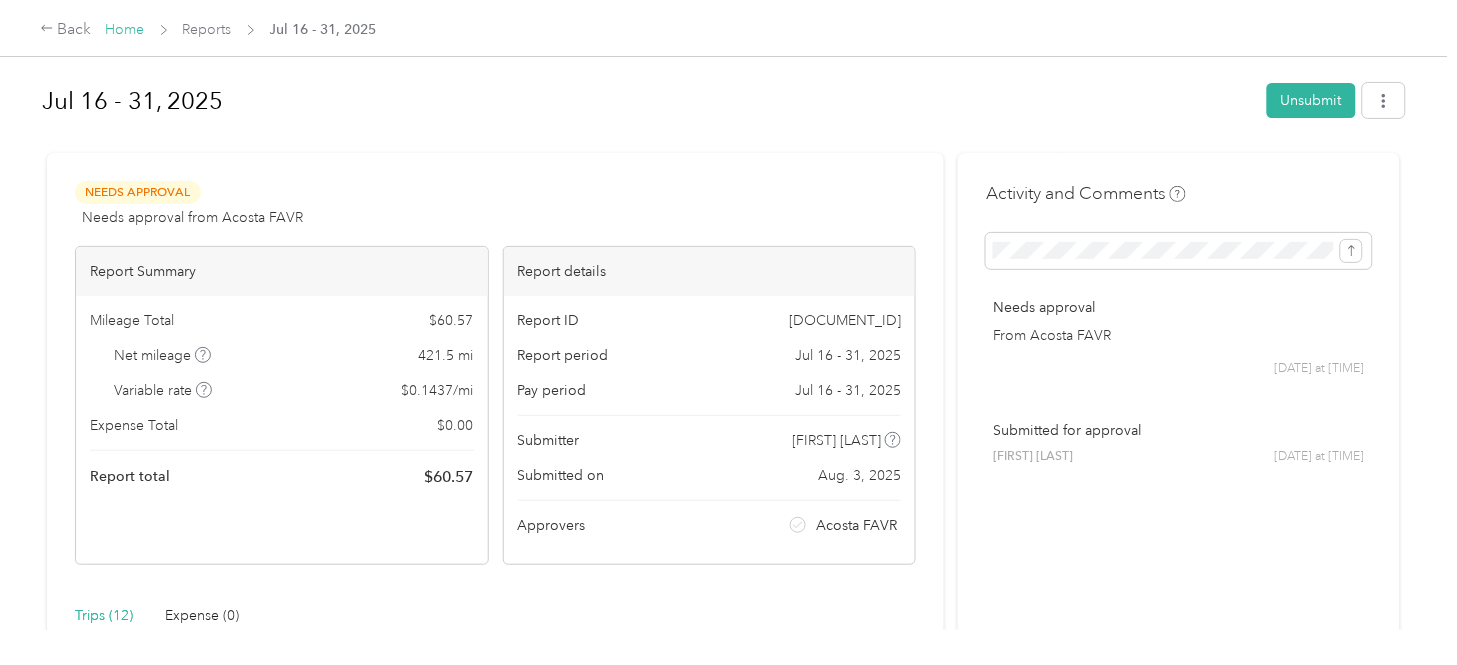 click on "Home" at bounding box center [125, 29] 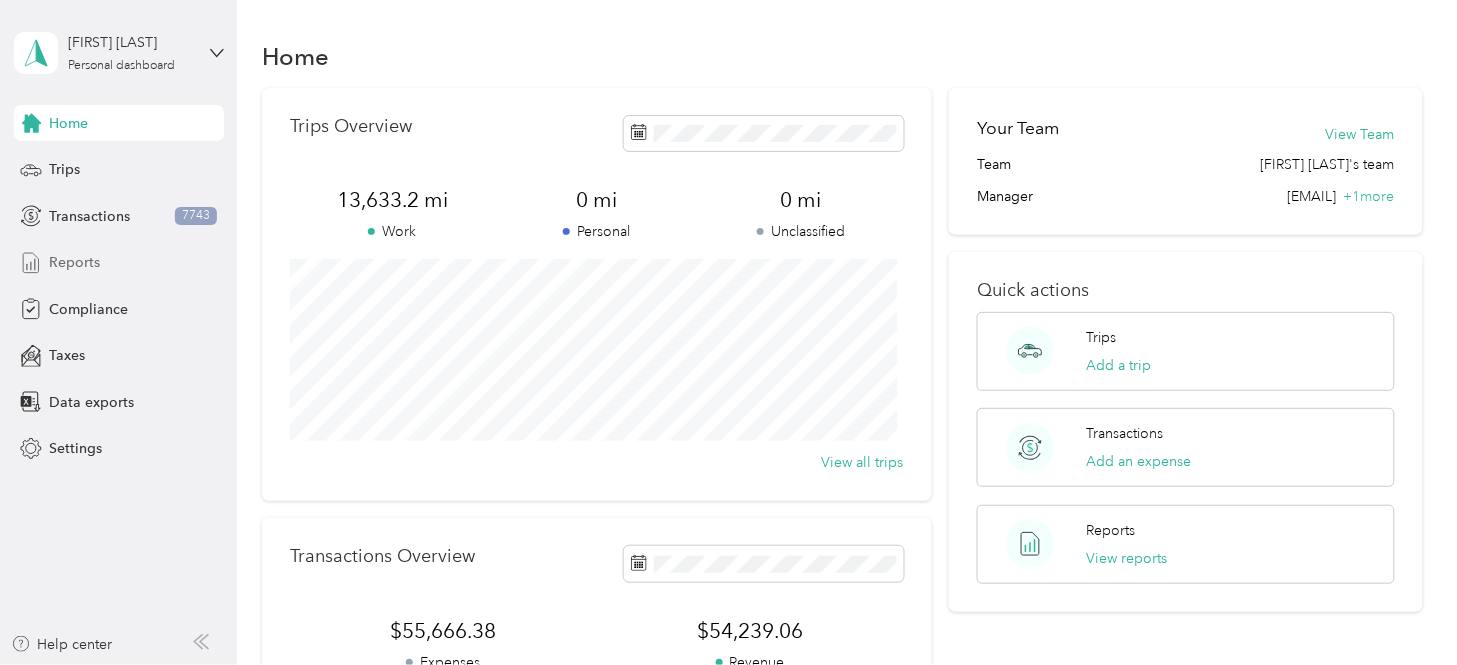 click on "Reports" at bounding box center (74, 262) 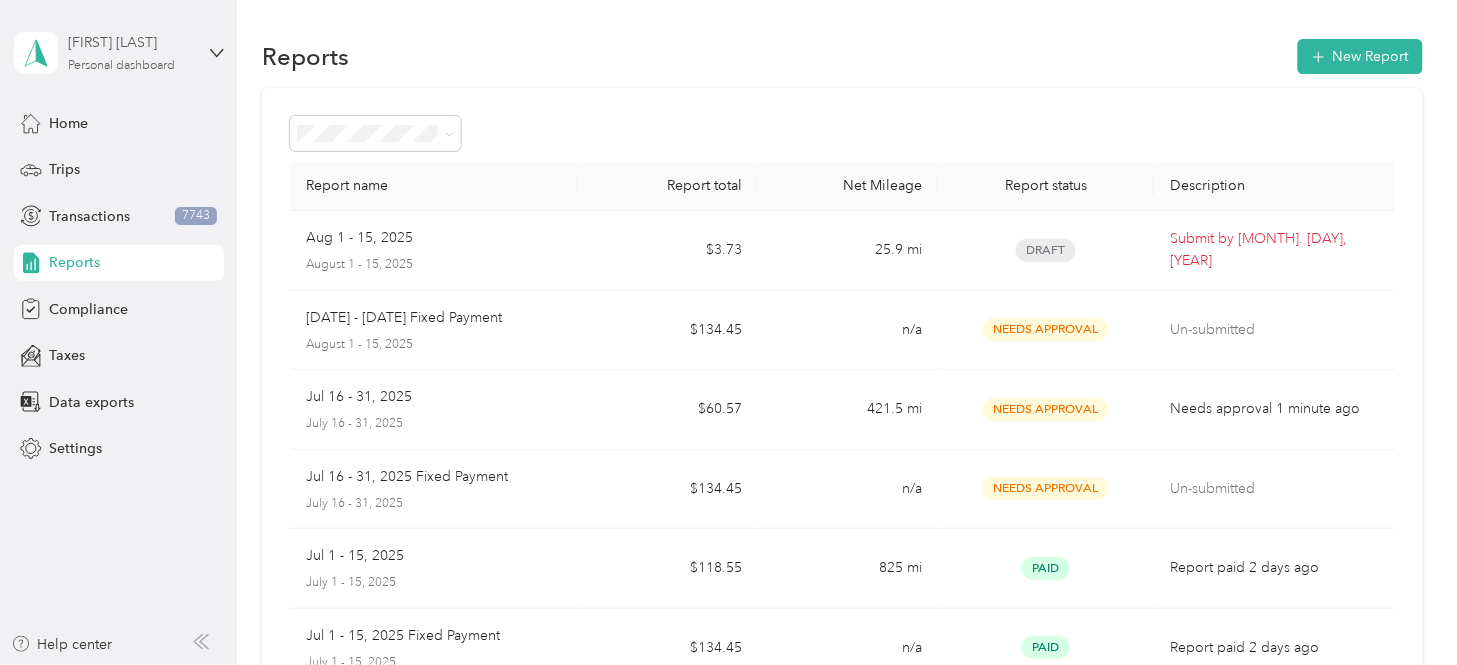click on "[FIRST] [LAST]" at bounding box center (130, 42) 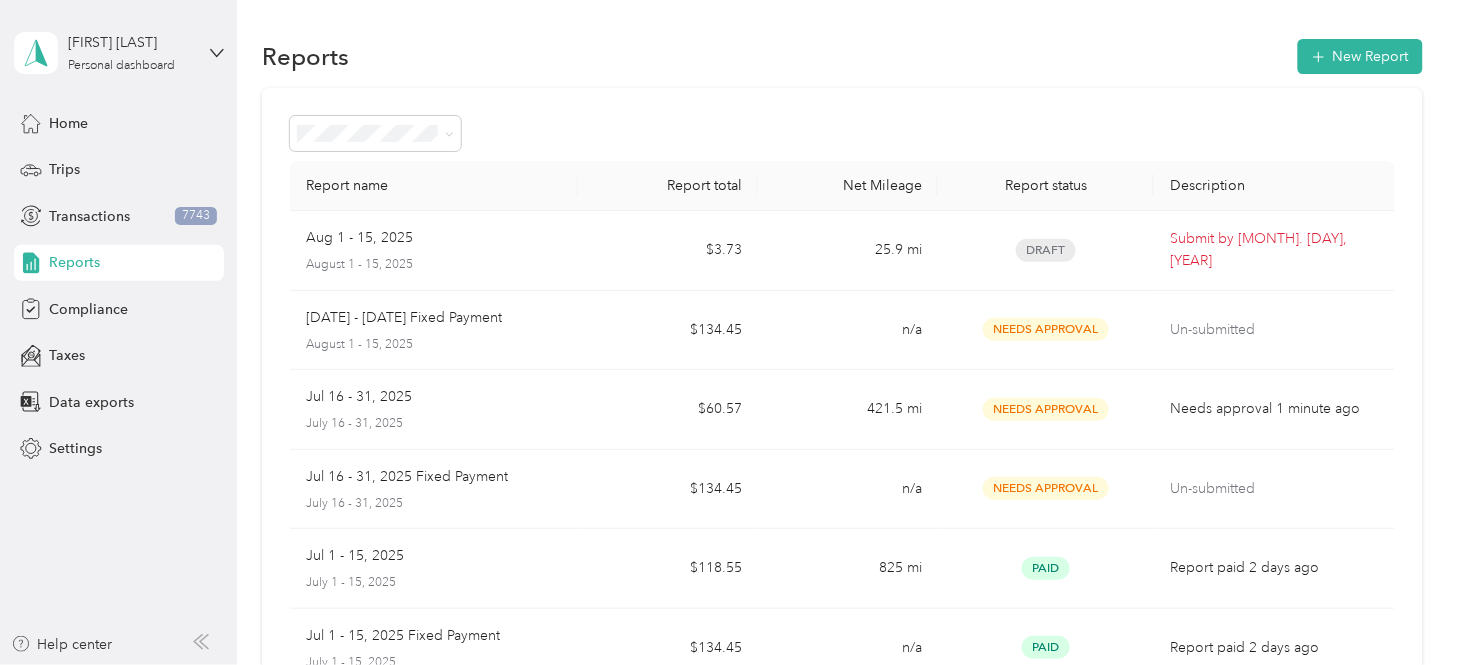 click on "Log out" at bounding box center [69, 161] 